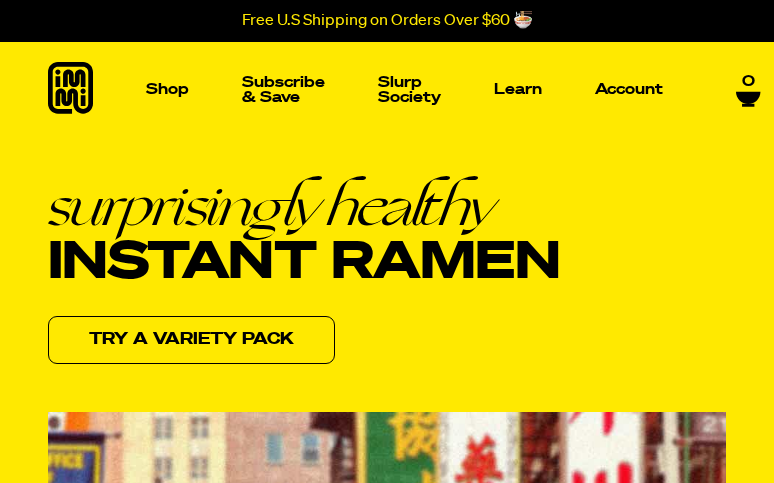 scroll, scrollTop: 0, scrollLeft: 0, axis: both 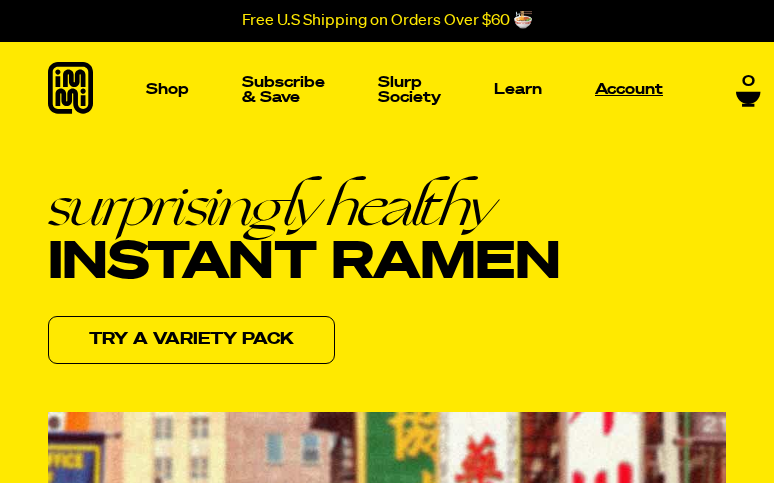 click on "Account" at bounding box center [629, 89] 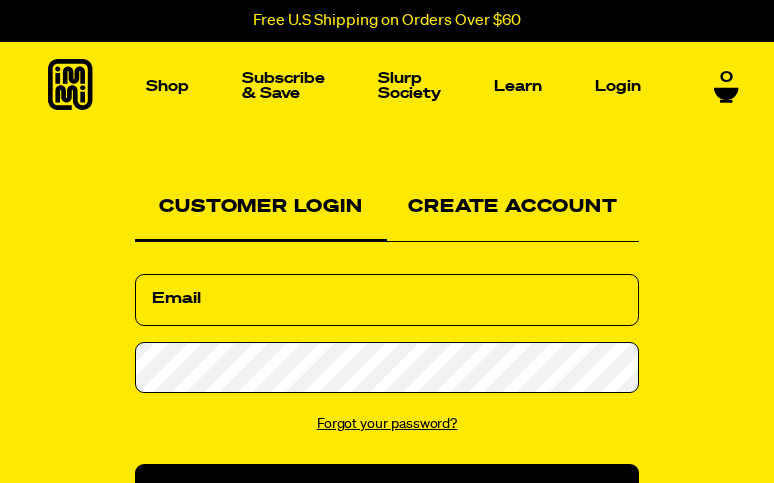 scroll, scrollTop: 0, scrollLeft: 0, axis: both 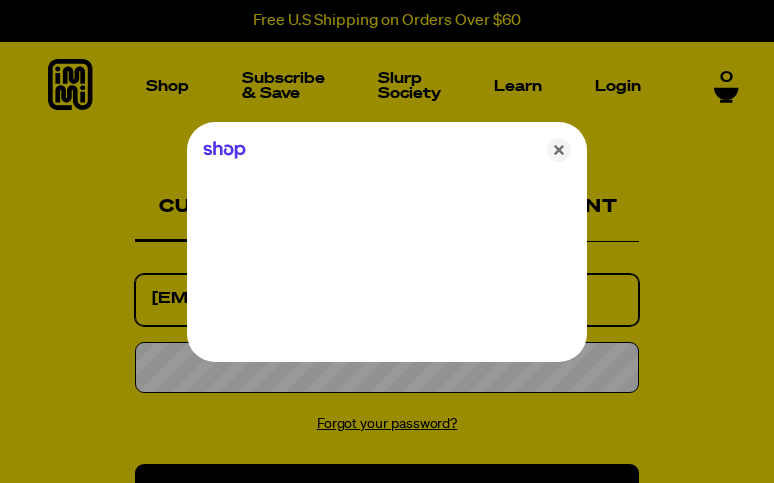type on "[EMAIL]" 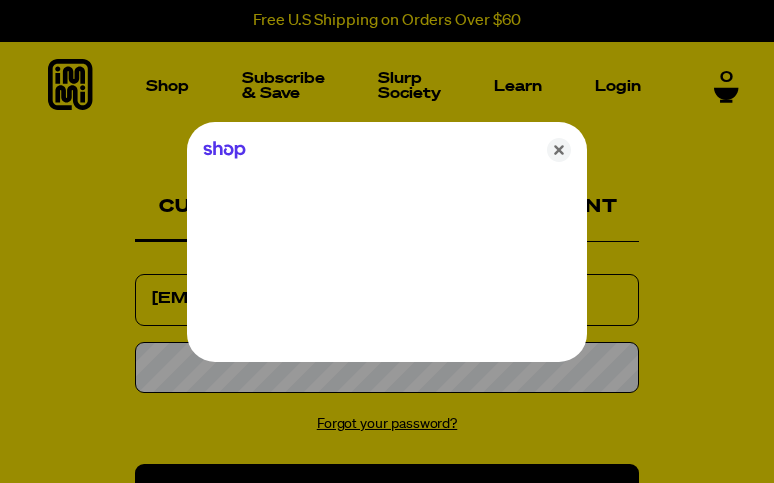 click at bounding box center (387, 241) 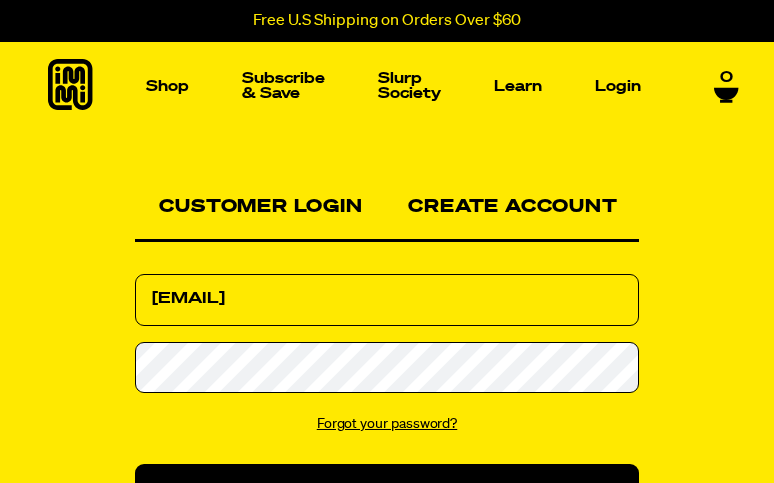 click on "Create Account" at bounding box center (513, 210) 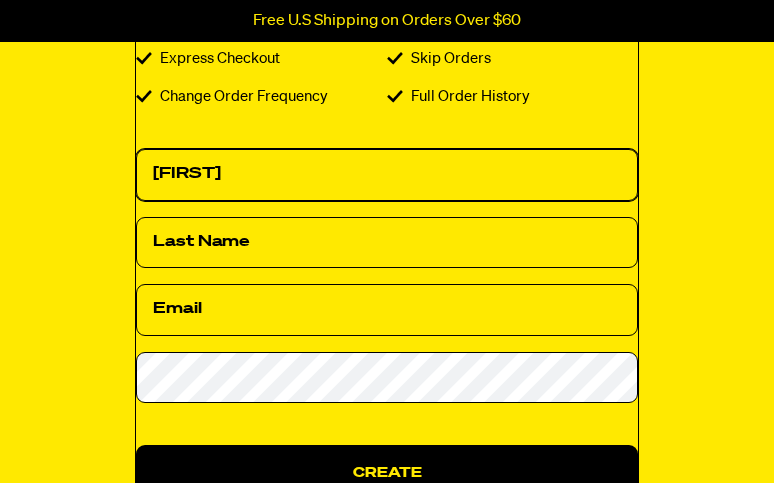 scroll, scrollTop: 281, scrollLeft: 0, axis: vertical 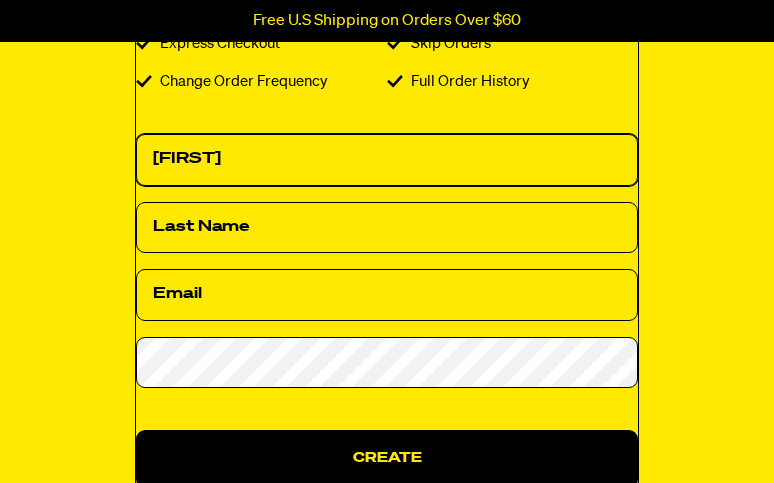 type on "Erin" 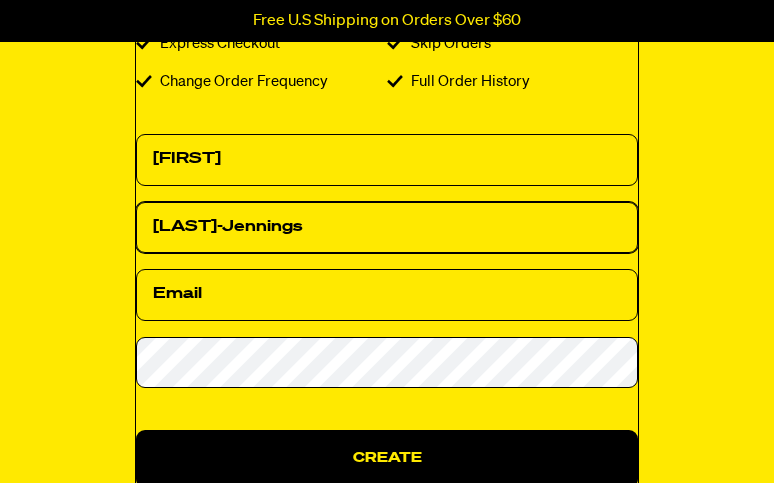 type on "Stuart-Jennings" 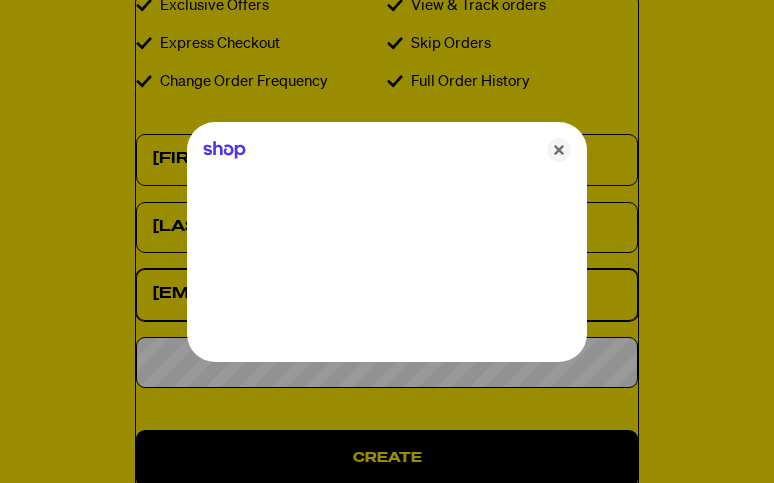 type on "[USERNAME]@example.com" 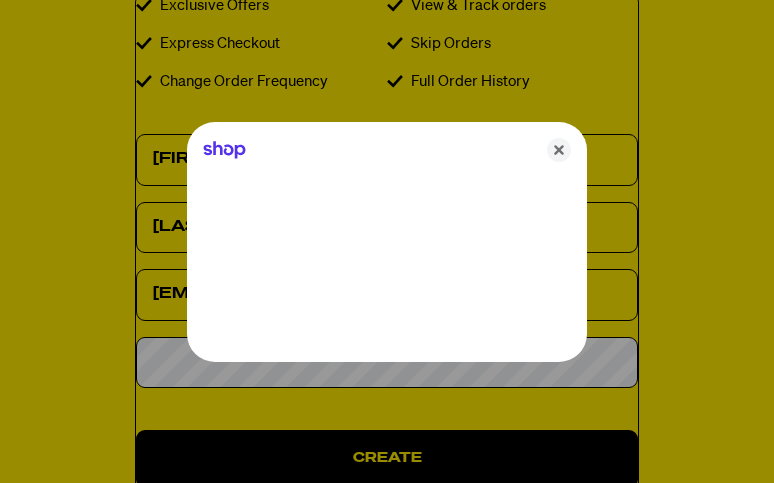 click at bounding box center [387, 241] 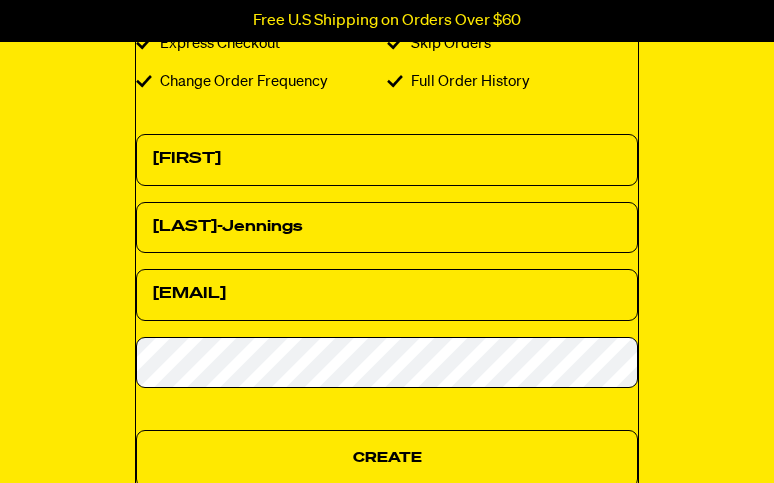 click on "Create" at bounding box center [387, 459] 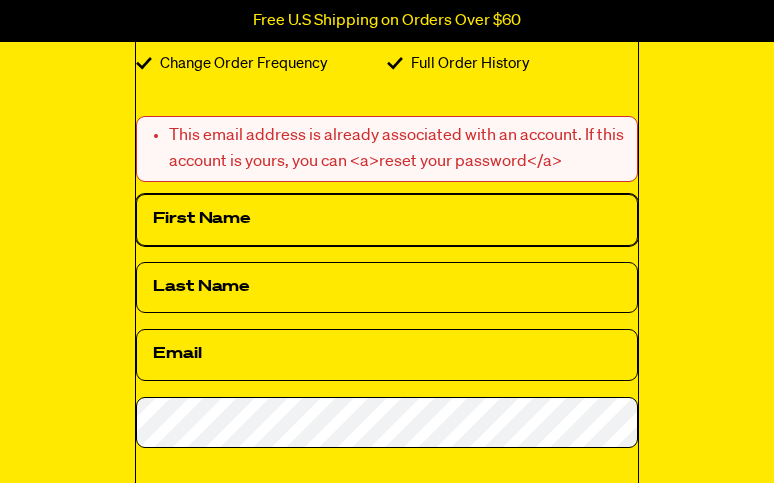 scroll, scrollTop: 299, scrollLeft: 0, axis: vertical 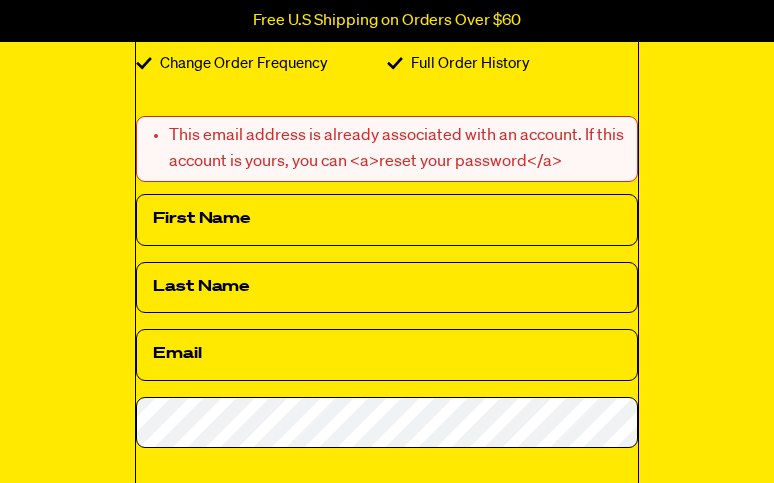 click on "This email address is already associated with an account. If this account is yours, you can <a href="/account/login#recover">reset your password</a>" at bounding box center (397, 149) 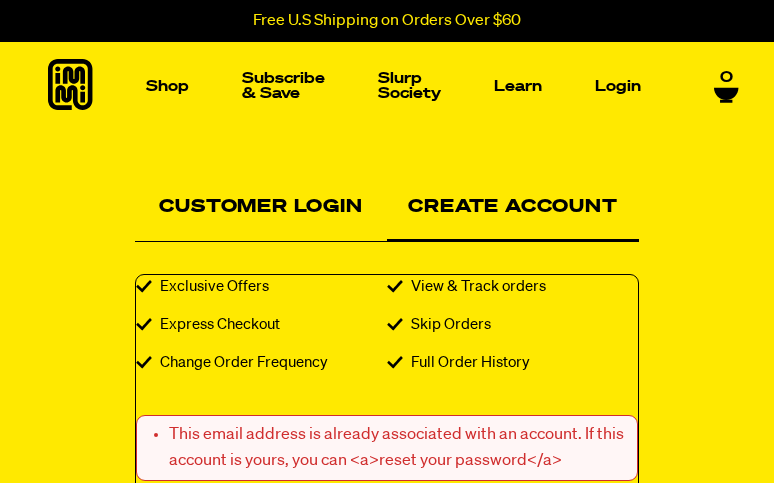 scroll, scrollTop: 0, scrollLeft: 0, axis: both 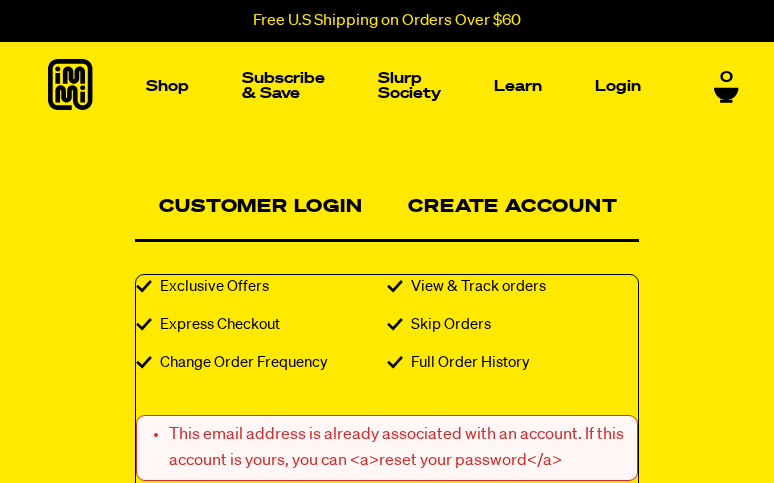 click on "Customer Login" at bounding box center [261, 210] 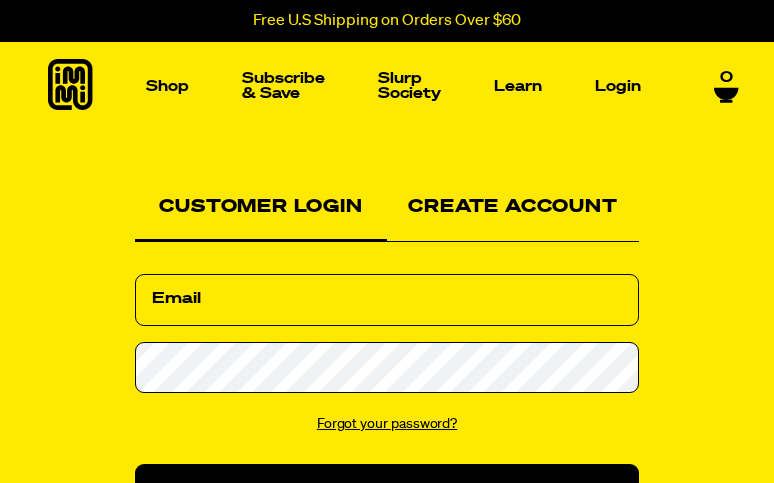 click on "Forgot your password?" at bounding box center [387, 424] 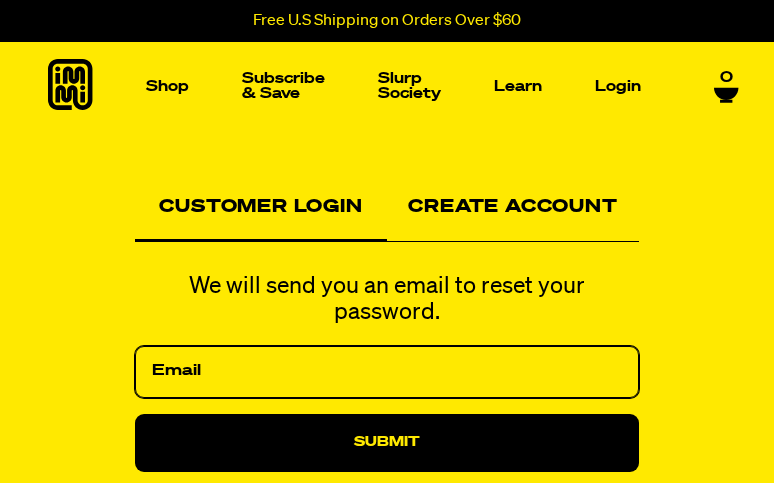 click on "Email" at bounding box center (387, 372) 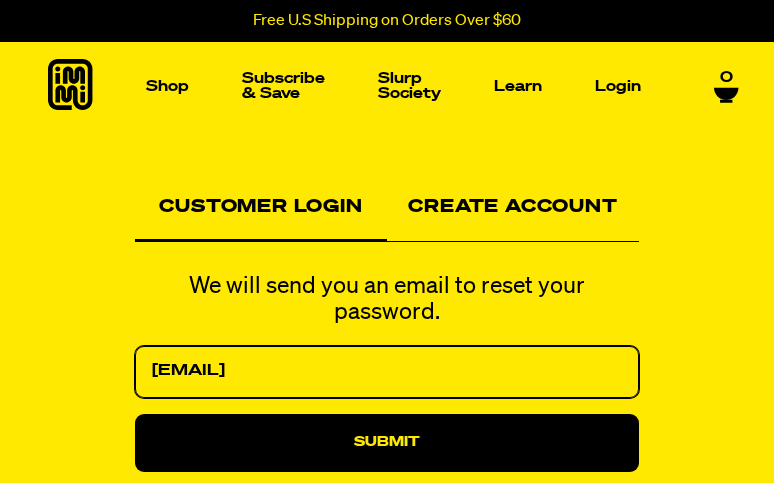 click on "e.stuart.jennings@gmail.com" at bounding box center (387, 372) 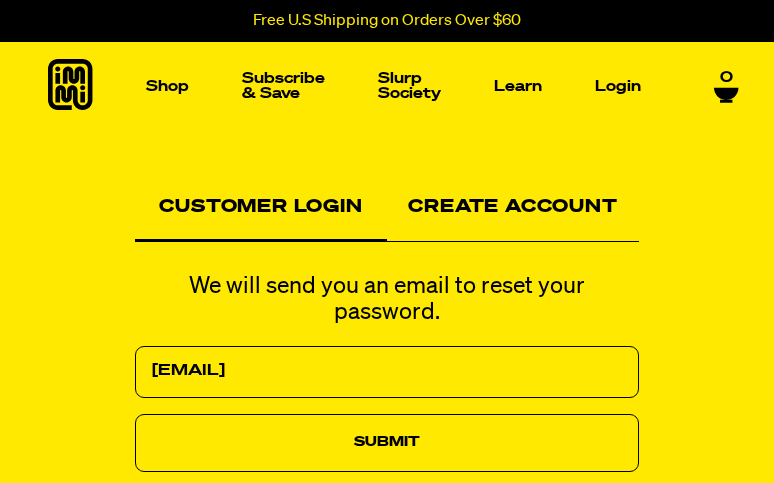 type on "e.stuart.jennings@gmail.com" 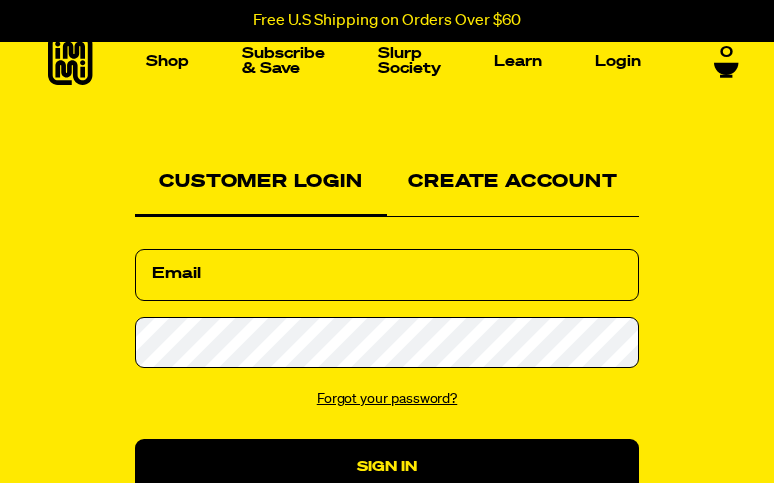 scroll, scrollTop: 25, scrollLeft: 0, axis: vertical 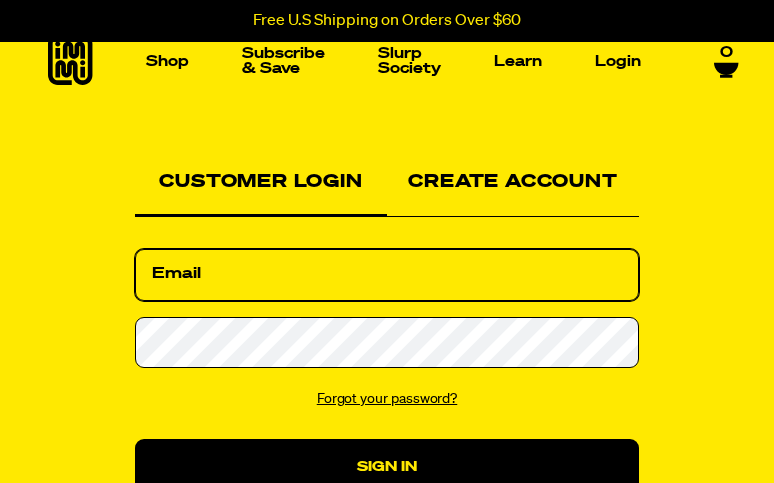 type on "e.stuart.jennings@gmail.com" 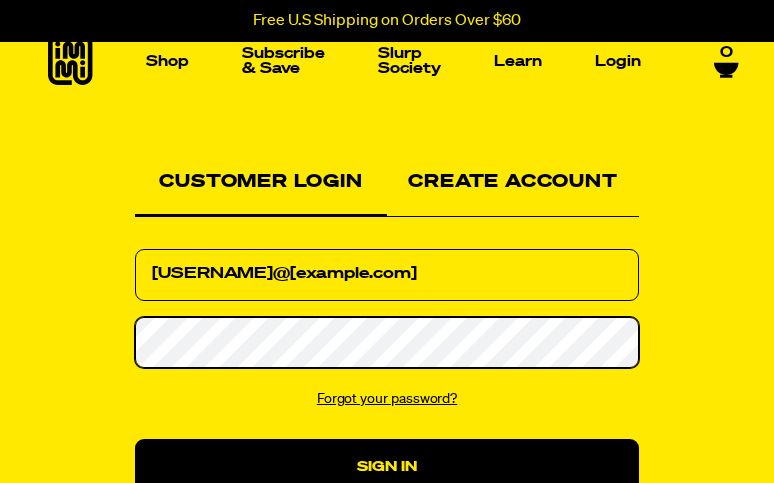 click on "Sign In" at bounding box center (387, 468) 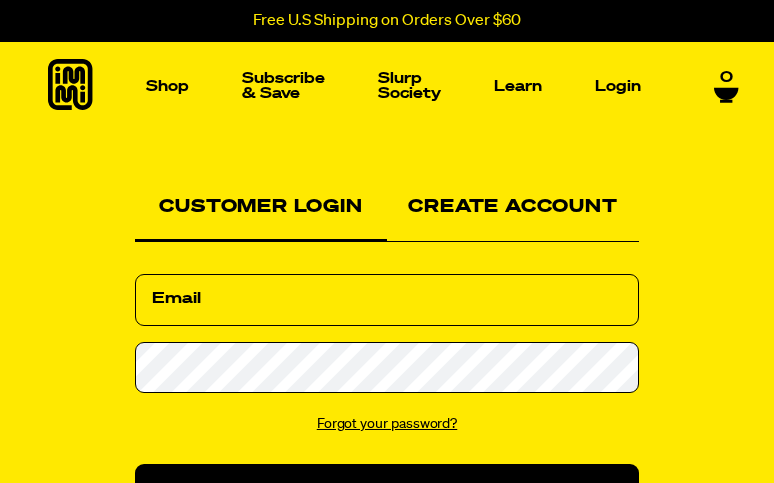 scroll, scrollTop: 89, scrollLeft: 0, axis: vertical 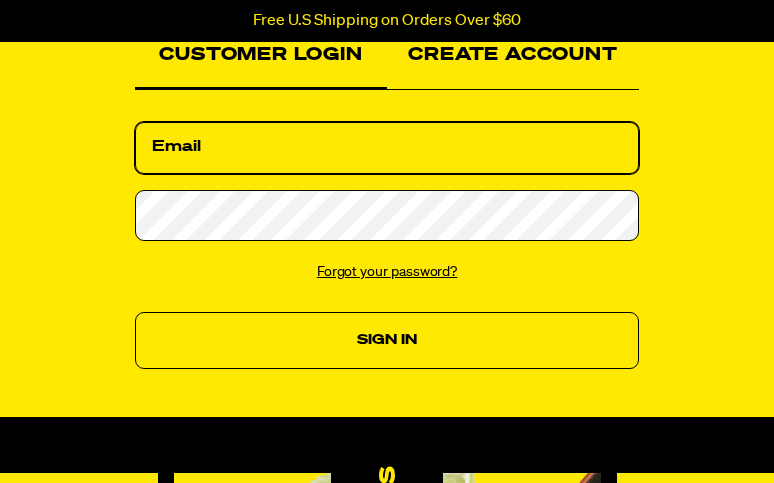 type on "[USERNAME]@example.com" 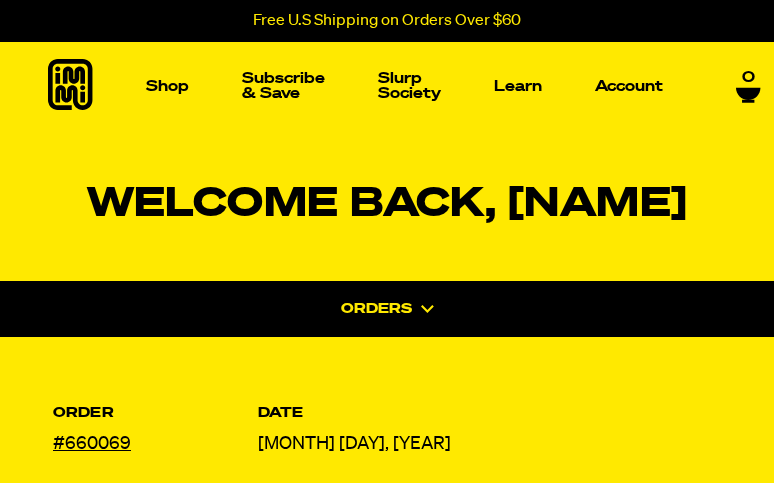 scroll, scrollTop: 0, scrollLeft: 0, axis: both 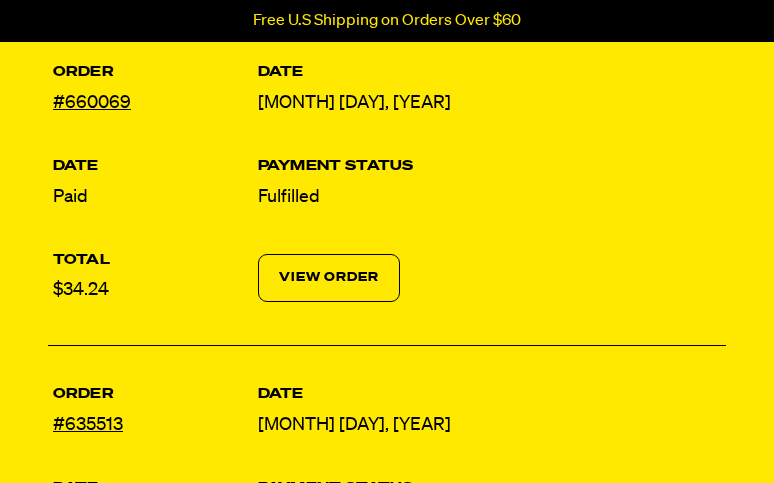 click on "Date
June 03, 2025" at bounding box center (489, 403) 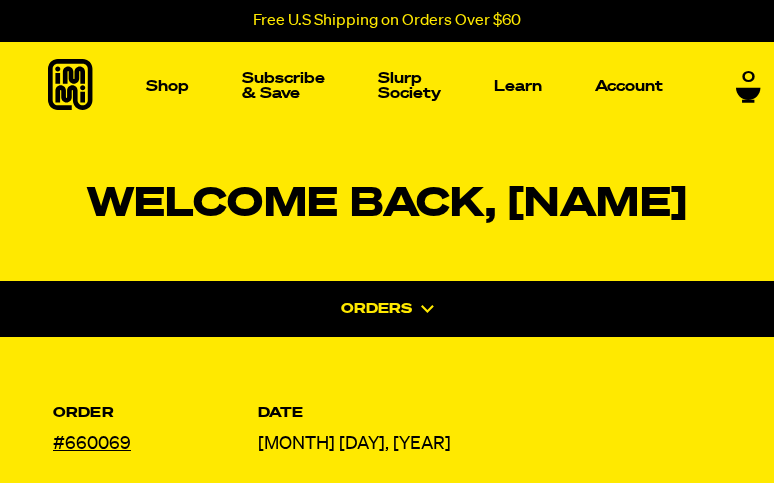 scroll, scrollTop: 0, scrollLeft: 0, axis: both 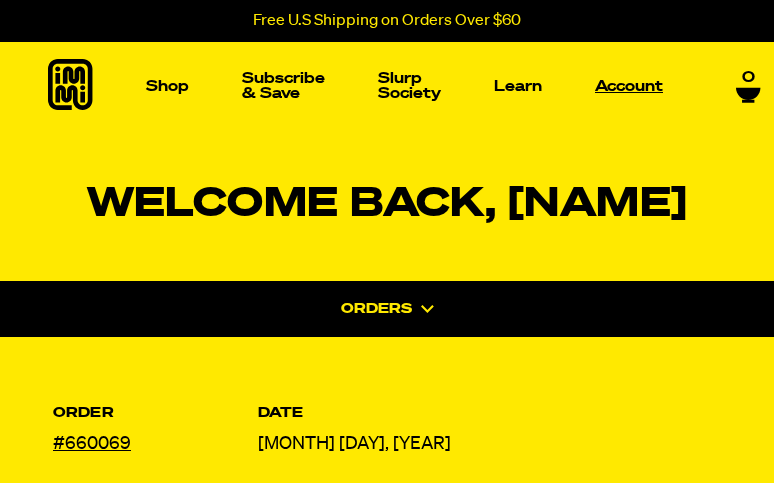 click on "Account" at bounding box center [629, 86] 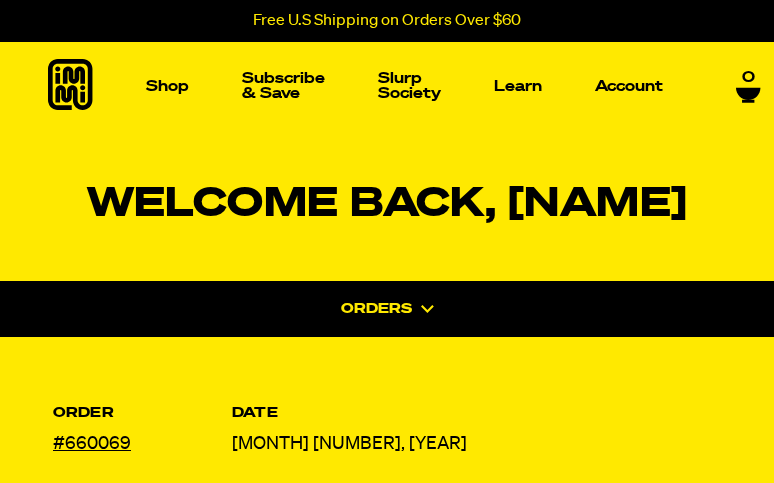 scroll, scrollTop: 0, scrollLeft: 0, axis: both 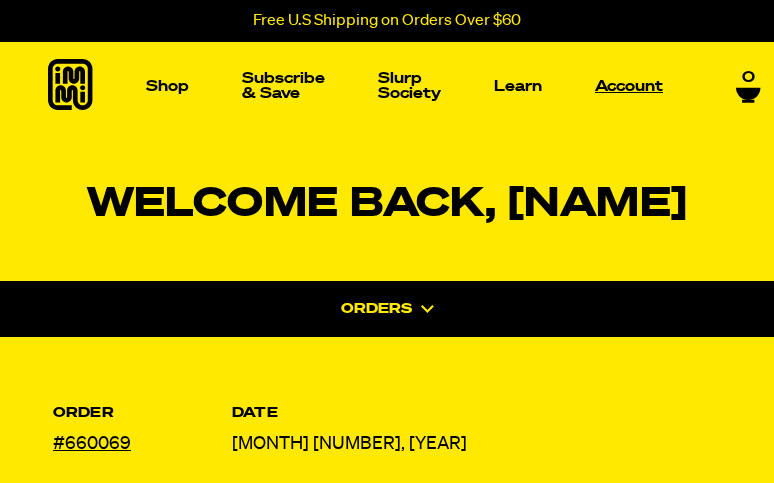 click on "Account" at bounding box center (629, 86) 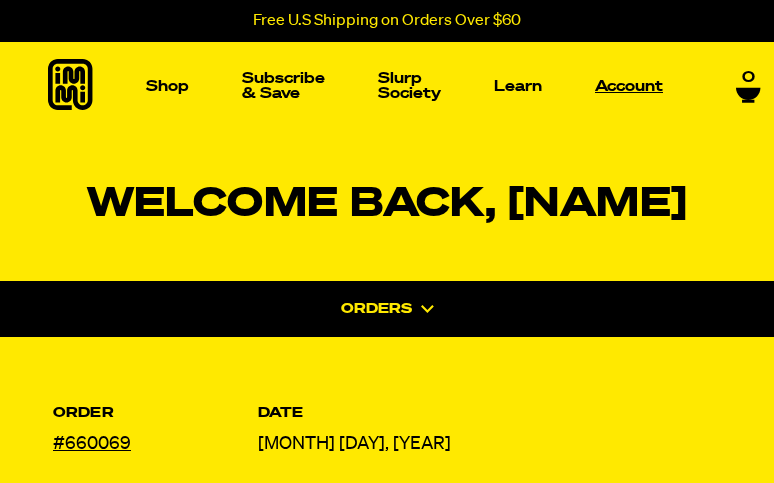 scroll, scrollTop: 0, scrollLeft: 0, axis: both 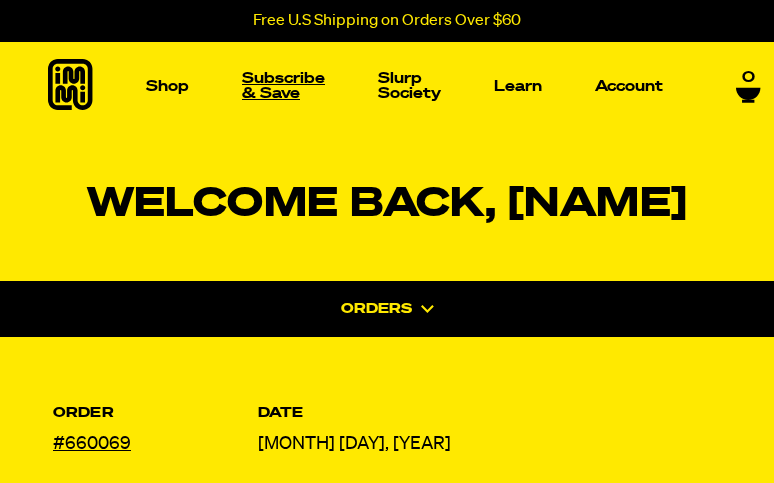 click on "Subscribe & Save" at bounding box center [283, 86] 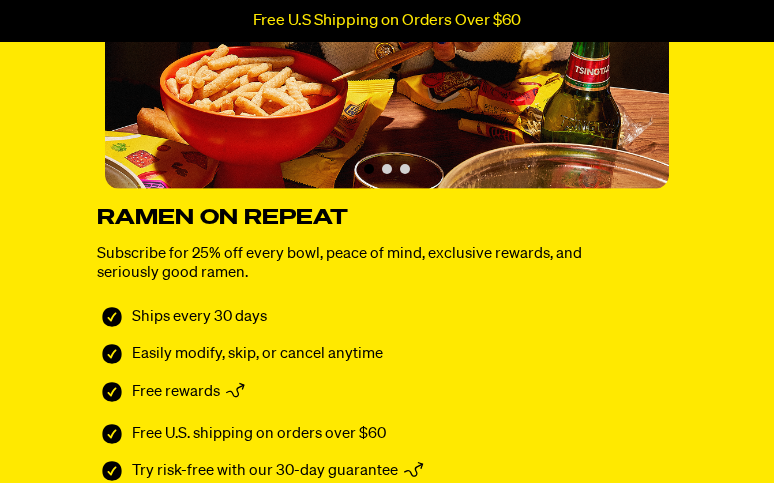 scroll, scrollTop: 514, scrollLeft: 0, axis: vertical 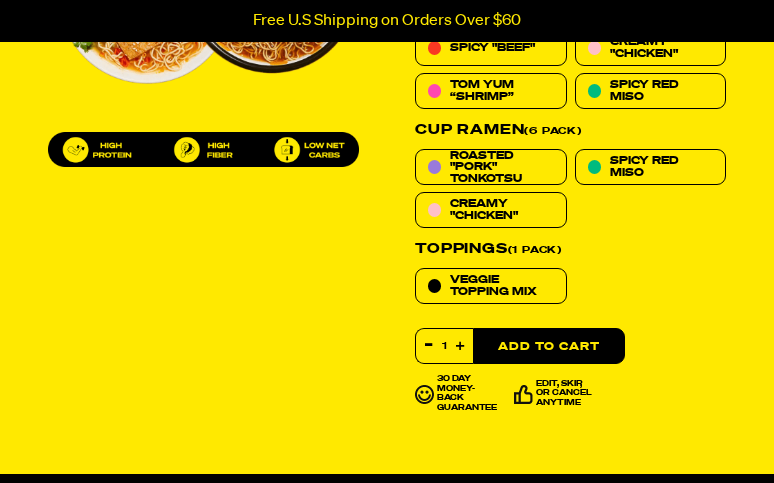 click on "Toppings  (1 pack)" at bounding box center (570, 249) 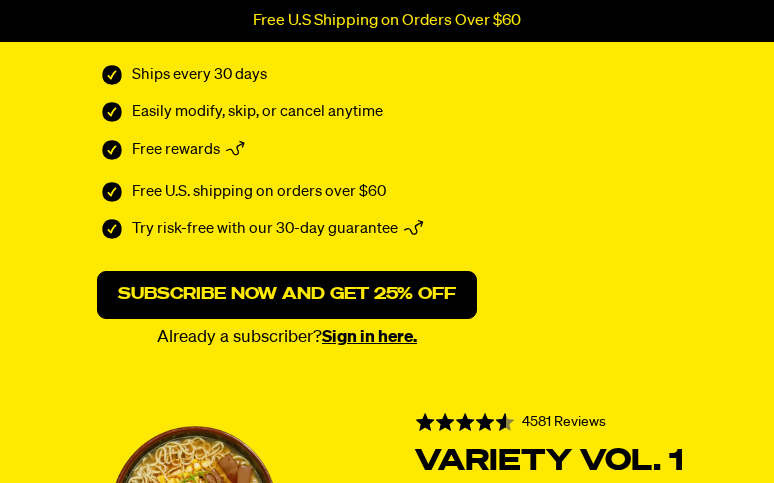 scroll, scrollTop: 714, scrollLeft: 0, axis: vertical 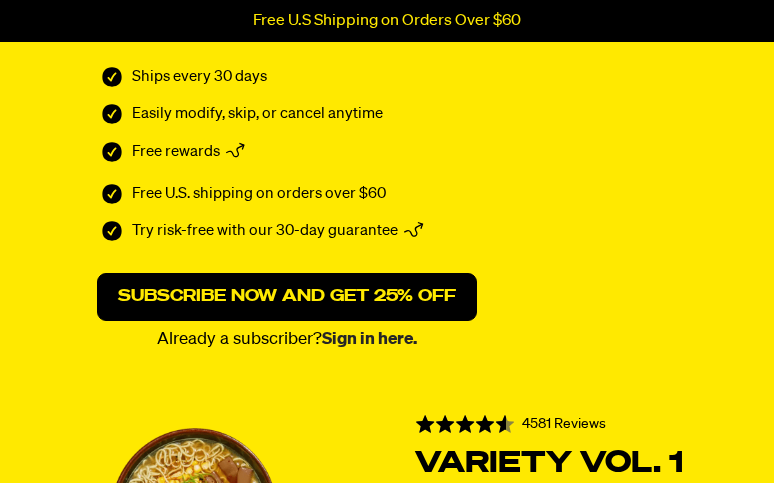 click on "Sign in here." at bounding box center (369, 339) 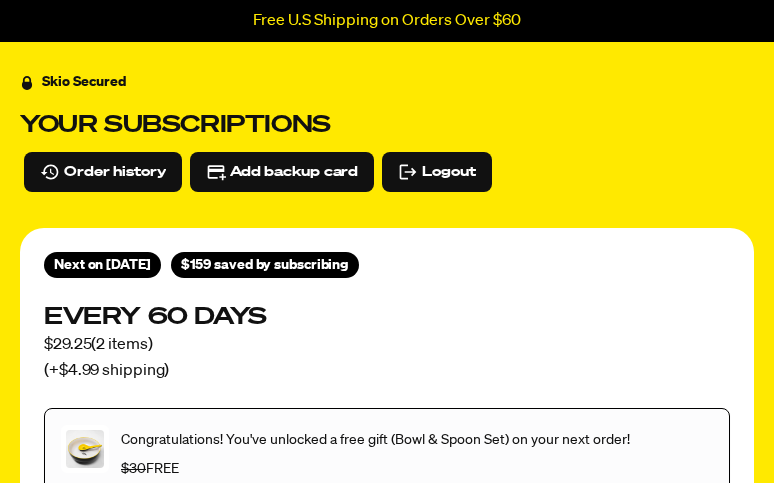 scroll, scrollTop: 91, scrollLeft: 0, axis: vertical 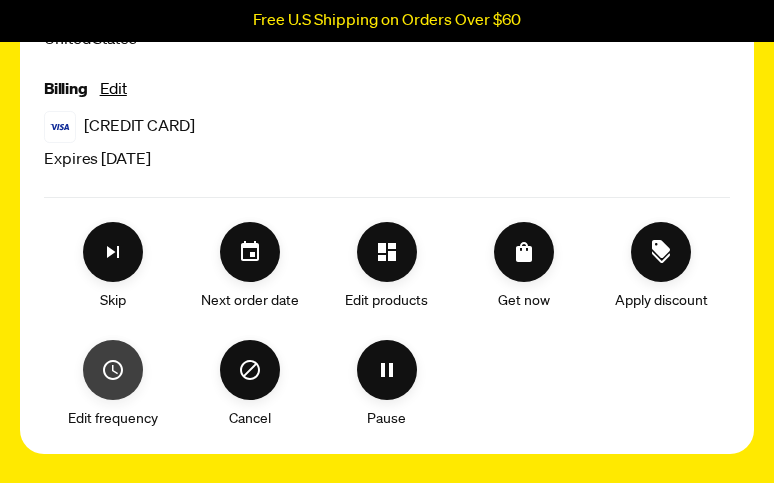 click 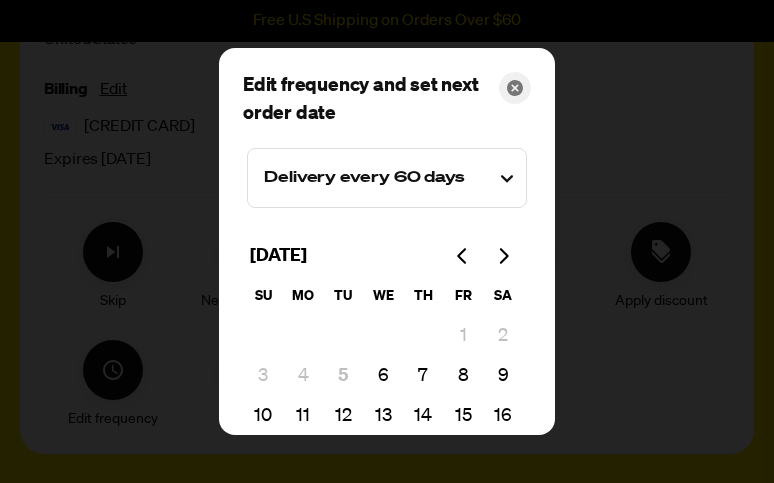 click 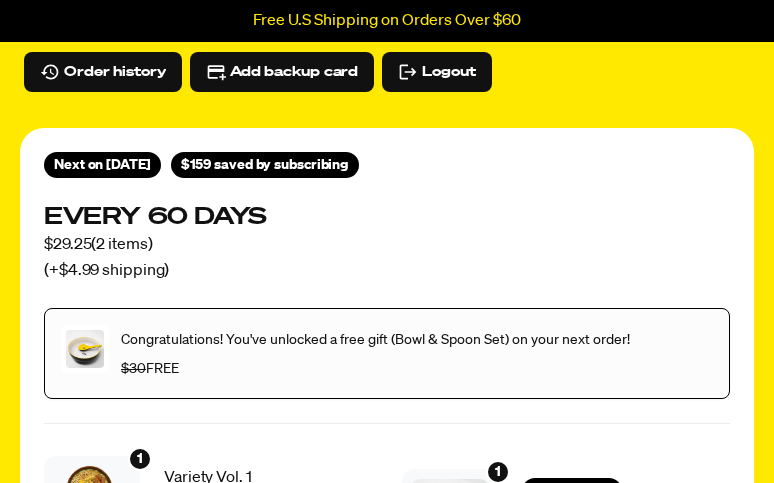 scroll, scrollTop: 165, scrollLeft: 0, axis: vertical 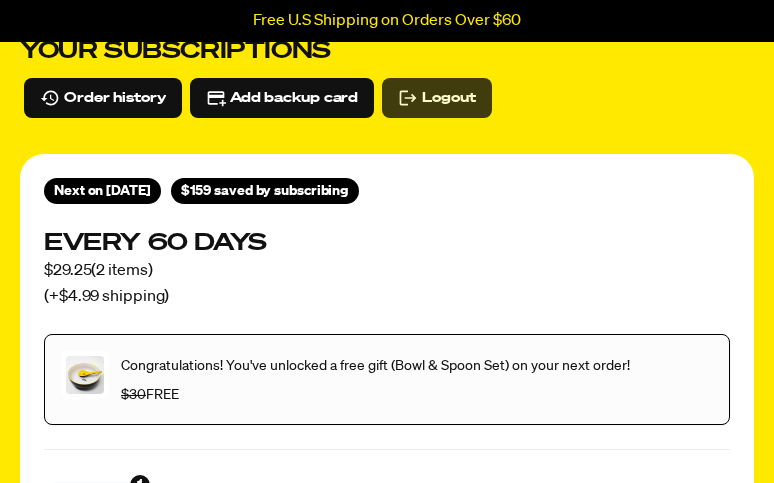 click on "Logout" at bounding box center [448, 98] 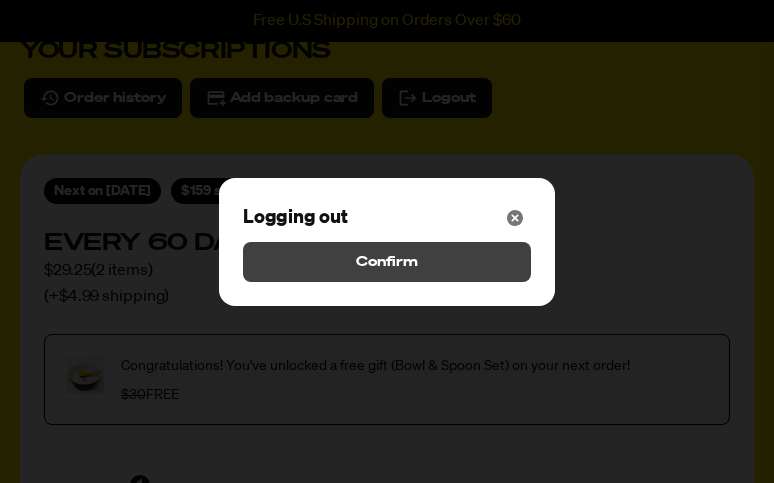 click on "Confirm" at bounding box center (387, 262) 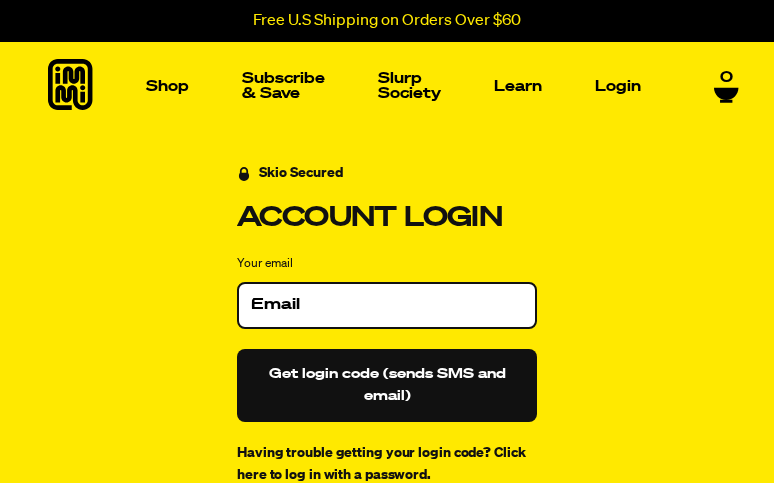 scroll, scrollTop: 0, scrollLeft: 0, axis: both 